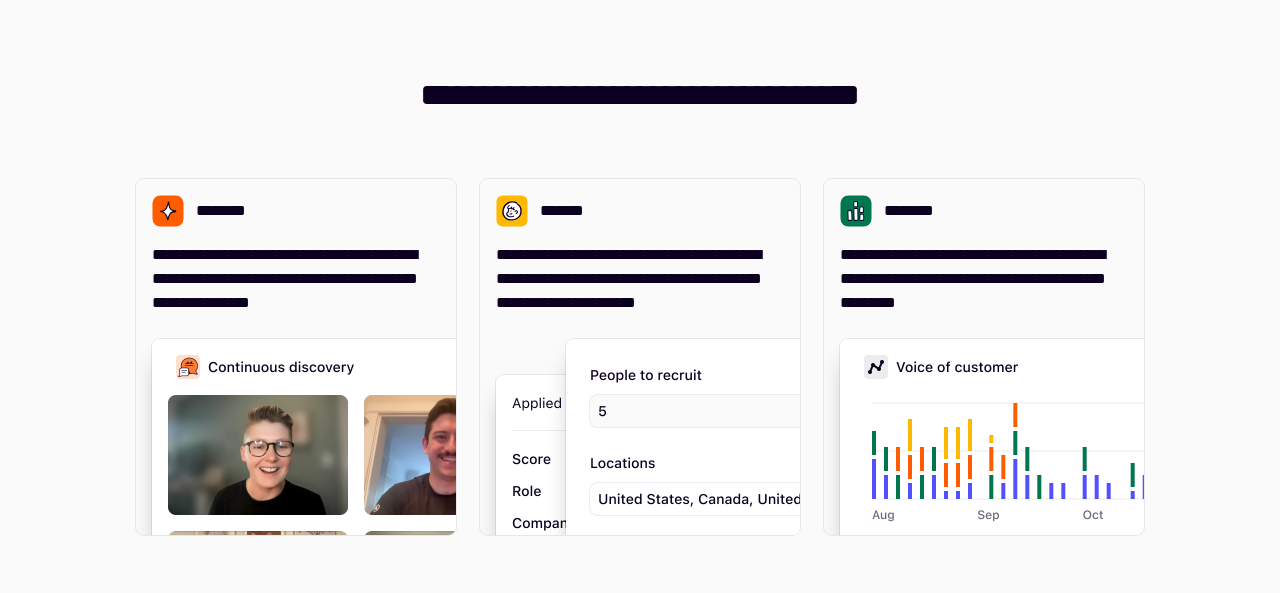 scroll, scrollTop: 0, scrollLeft: 0, axis: both 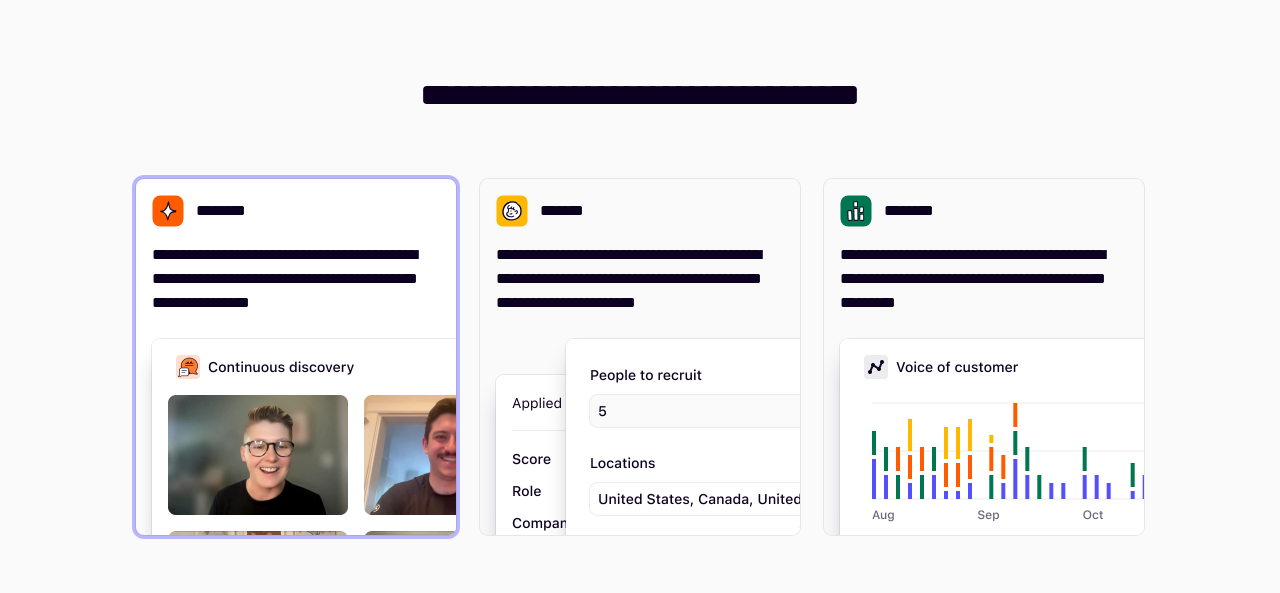 click on "**********" at bounding box center [296, 279] 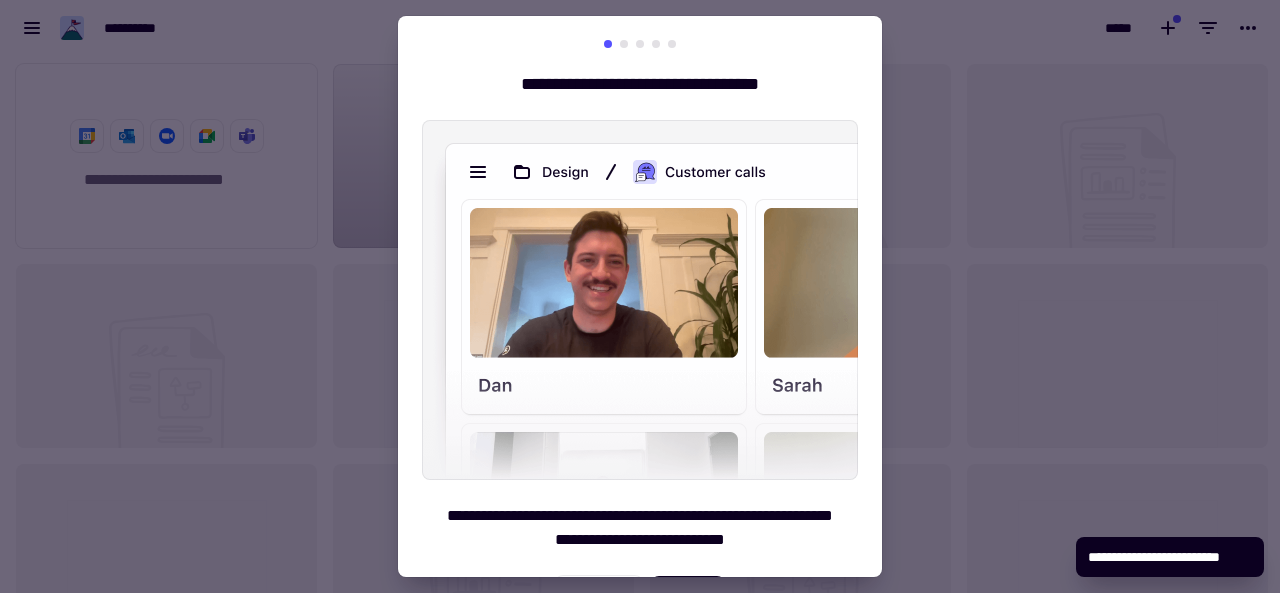 scroll, scrollTop: 16, scrollLeft: 16, axis: both 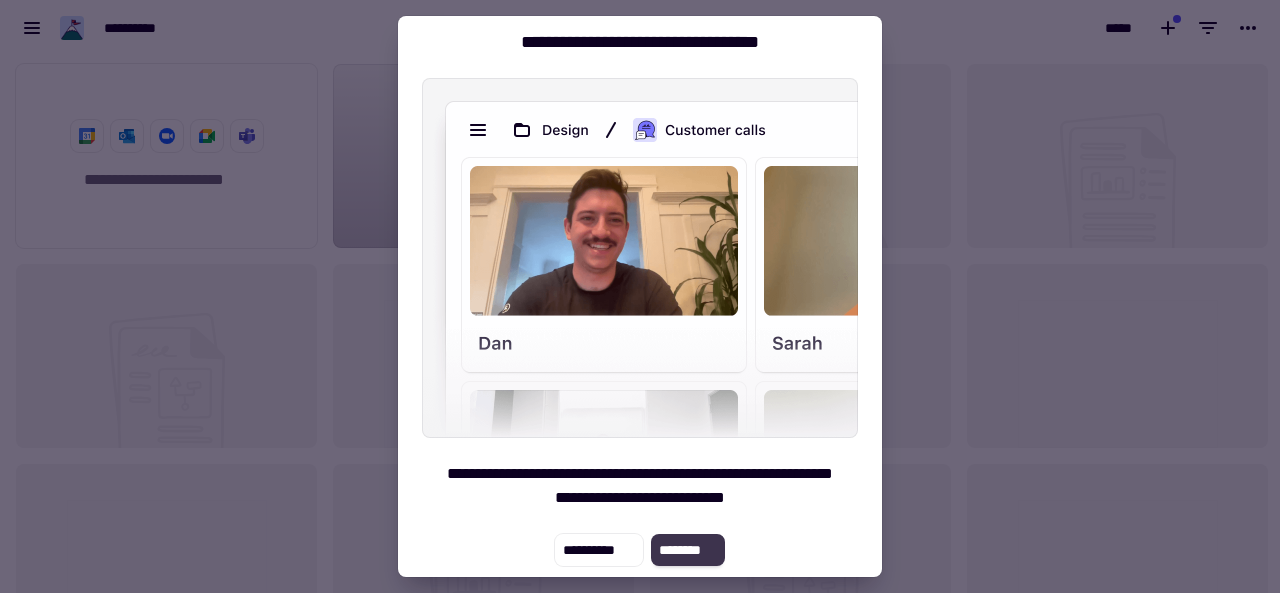 click on "********" 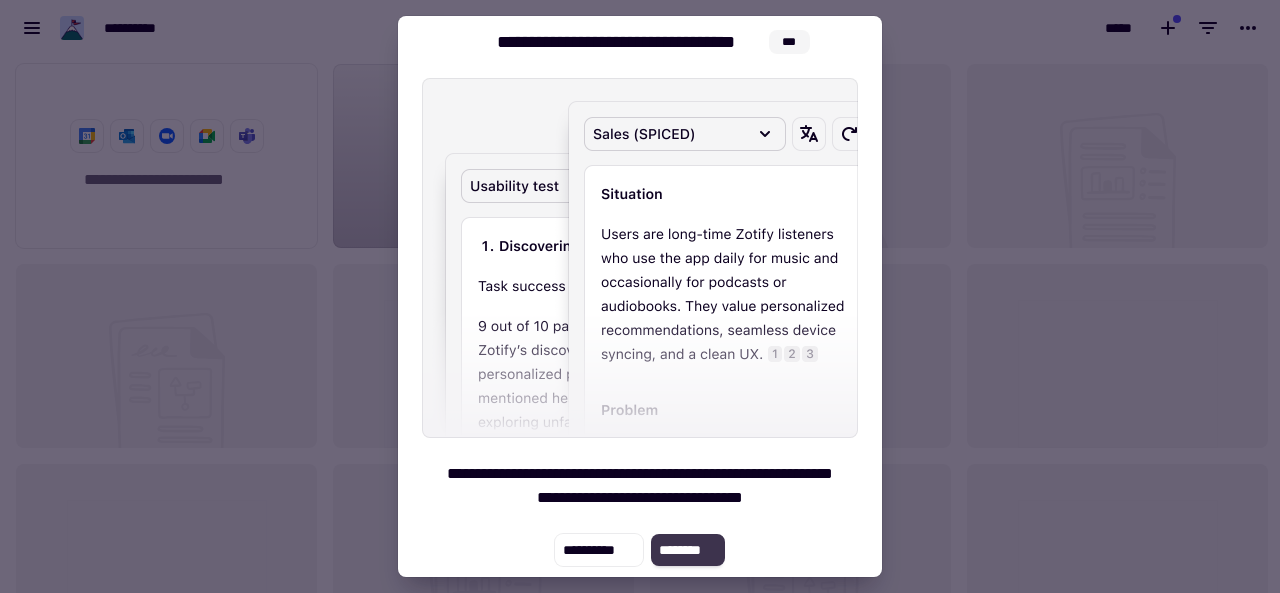 click on "********" 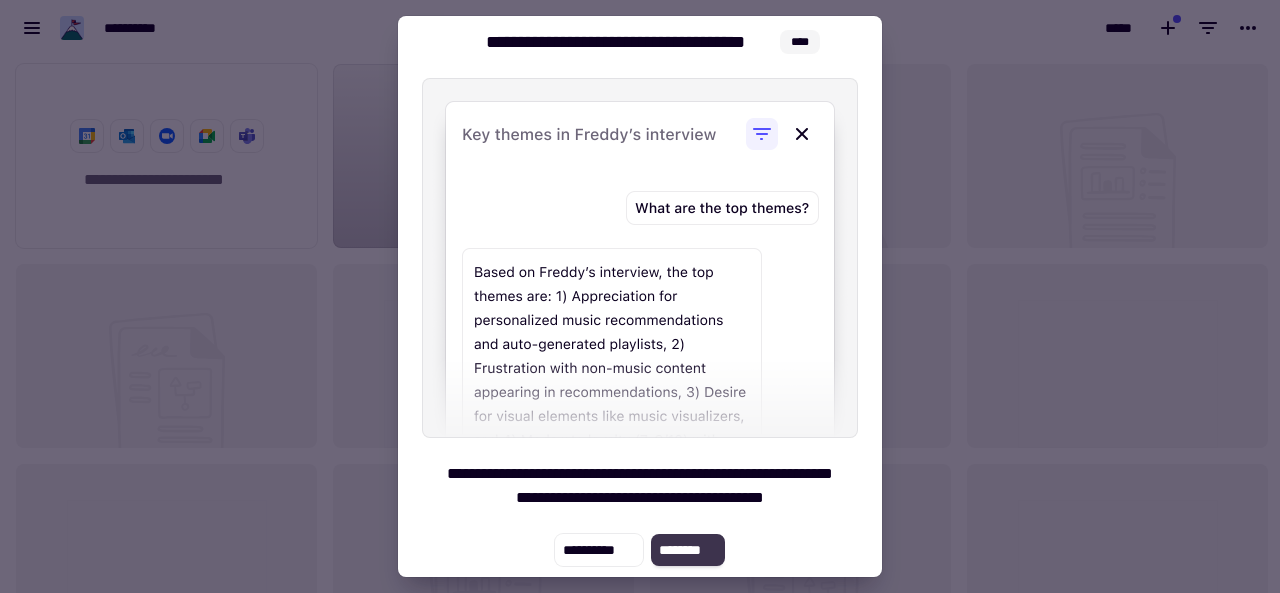 click on "********" 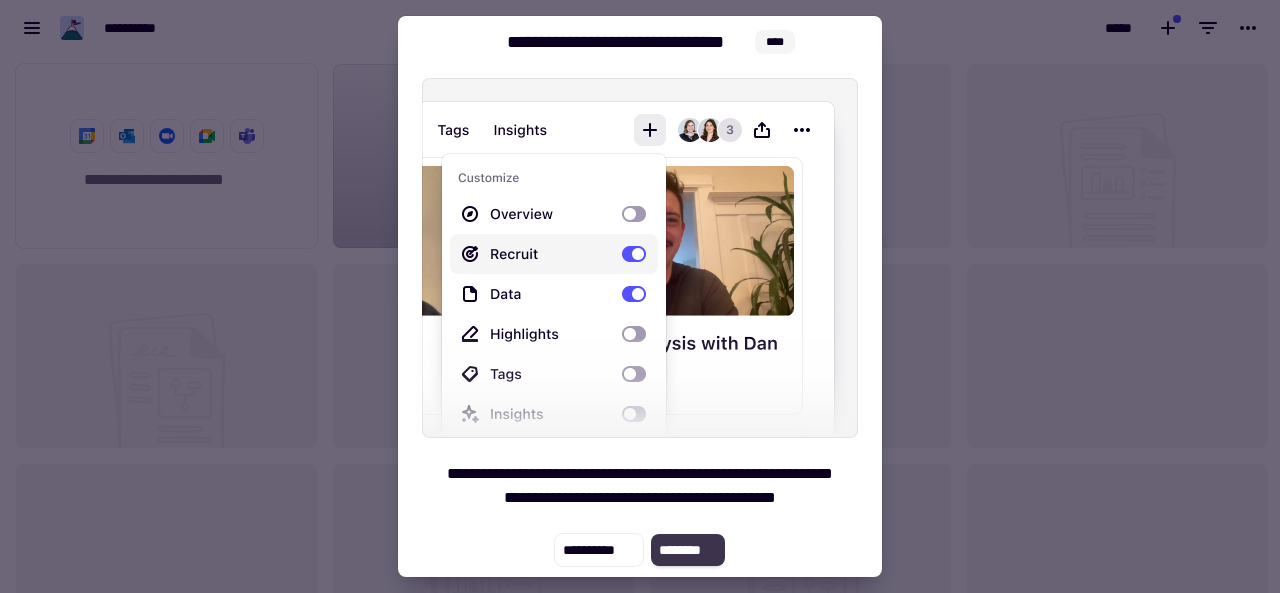 click on "********" 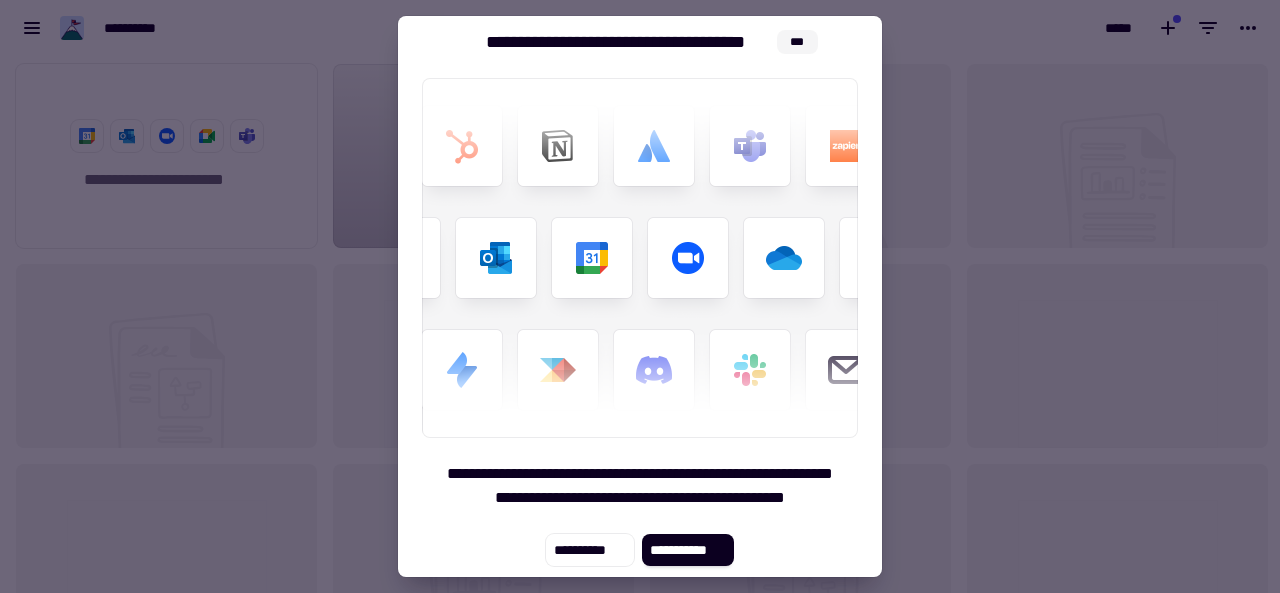 drag, startPoint x: 699, startPoint y: 534, endPoint x: 610, endPoint y: 501, distance: 94.92102 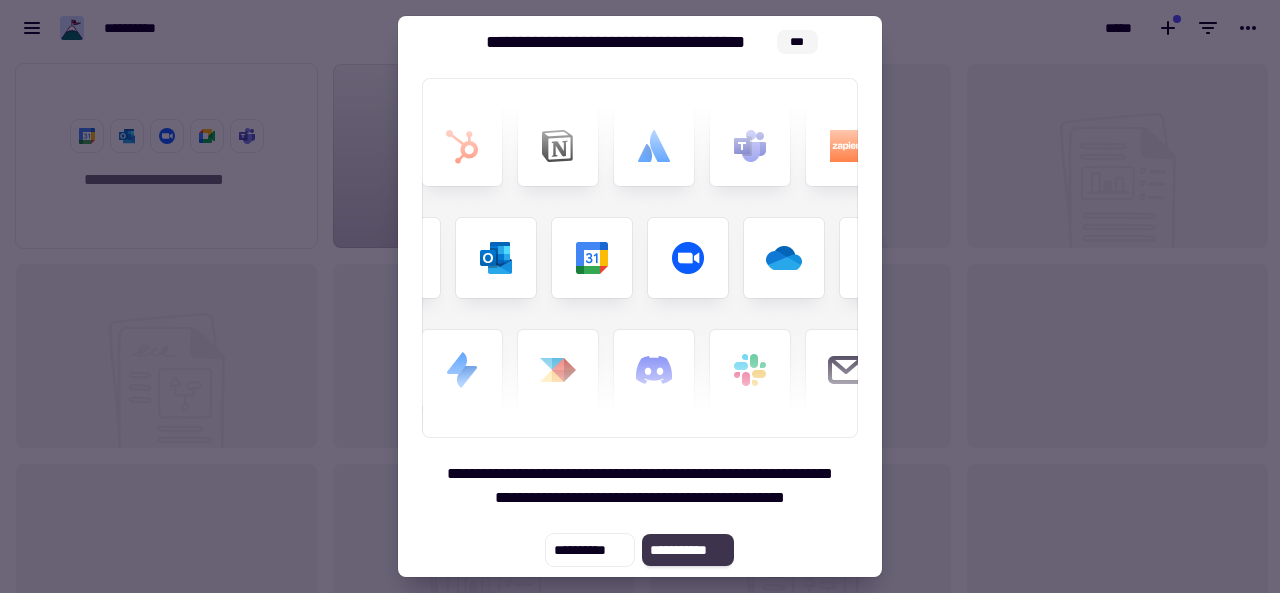click on "**********" 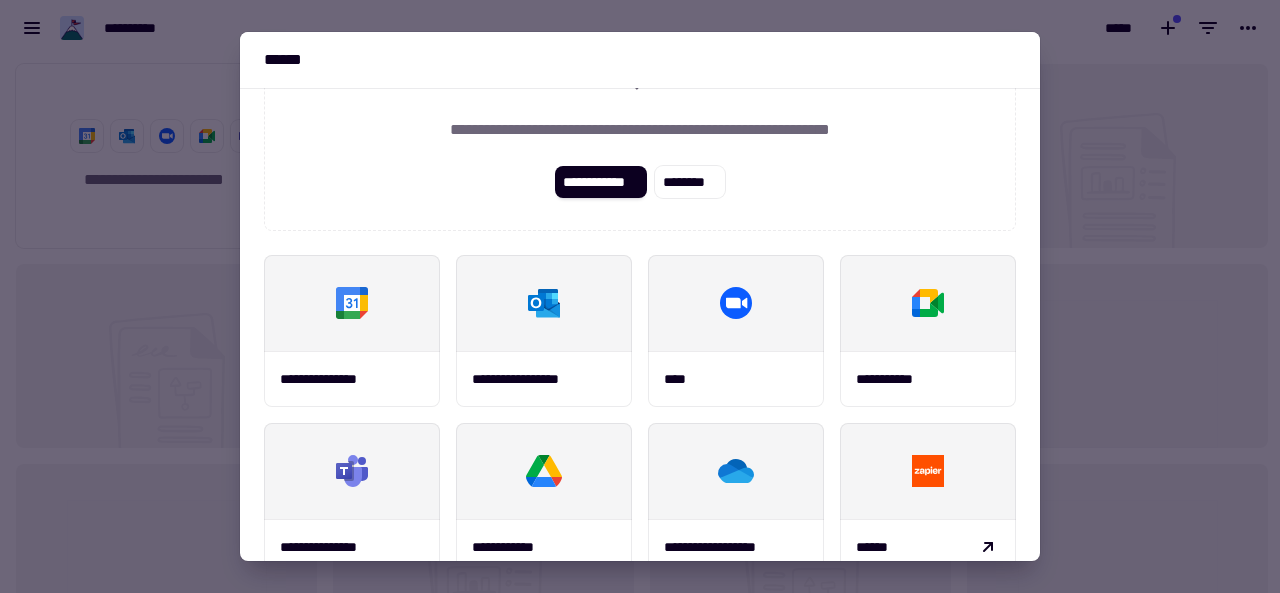 scroll, scrollTop: 89, scrollLeft: 0, axis: vertical 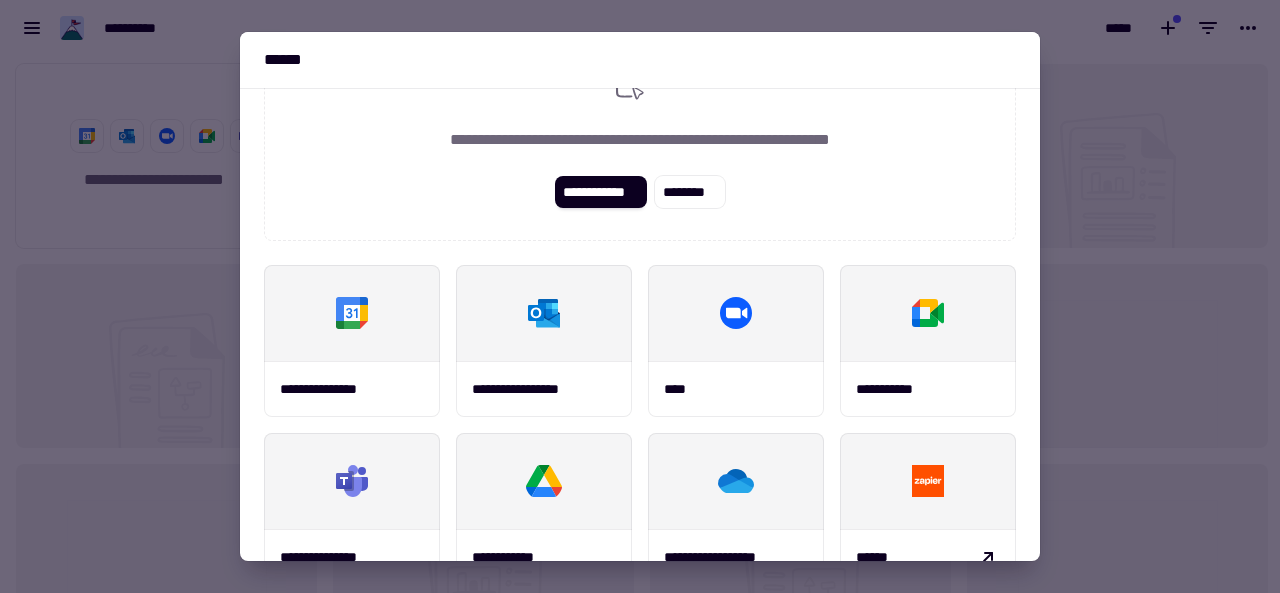 click at bounding box center [640, 296] 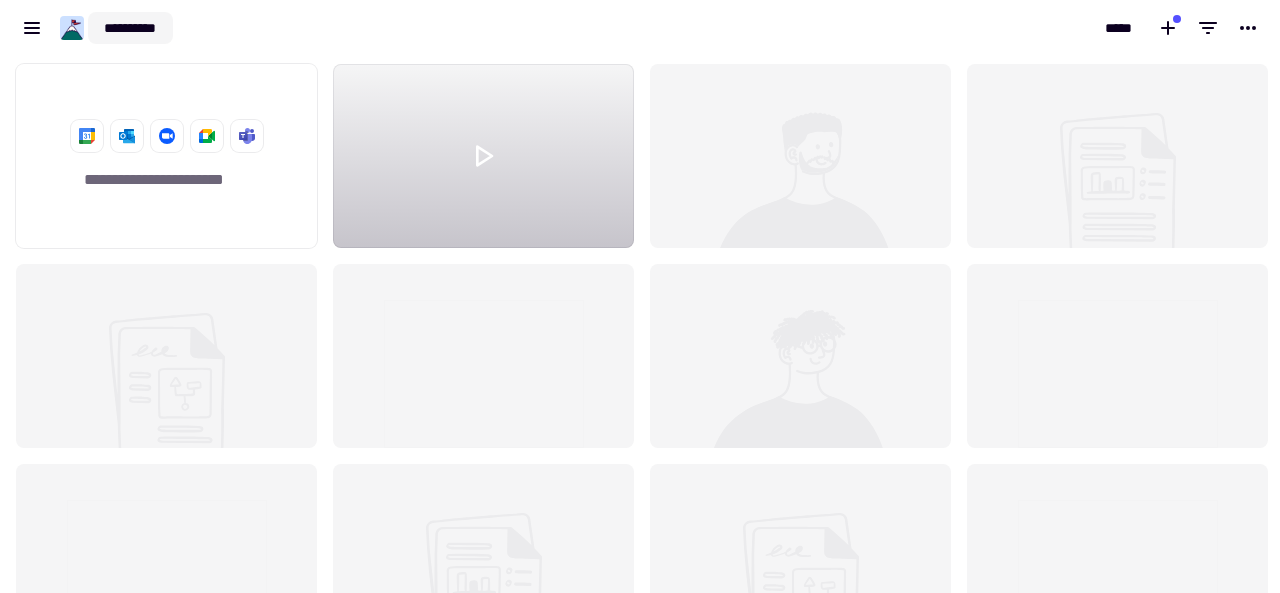 click on "**********" 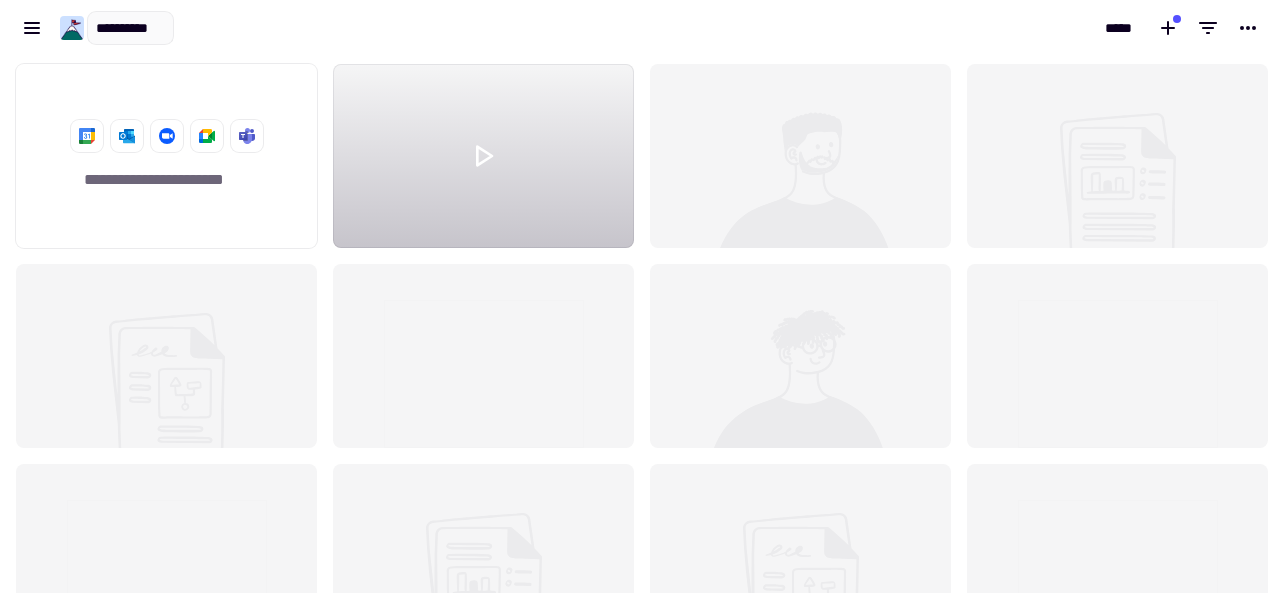 click on "**********" at bounding box center (320, 28) 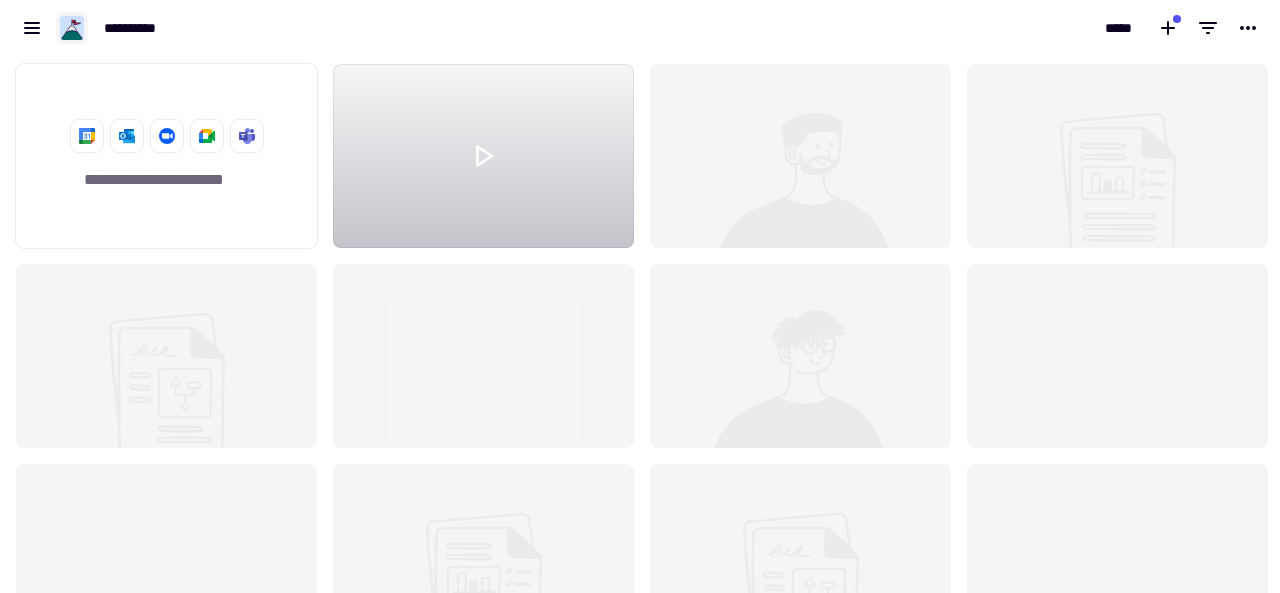 click 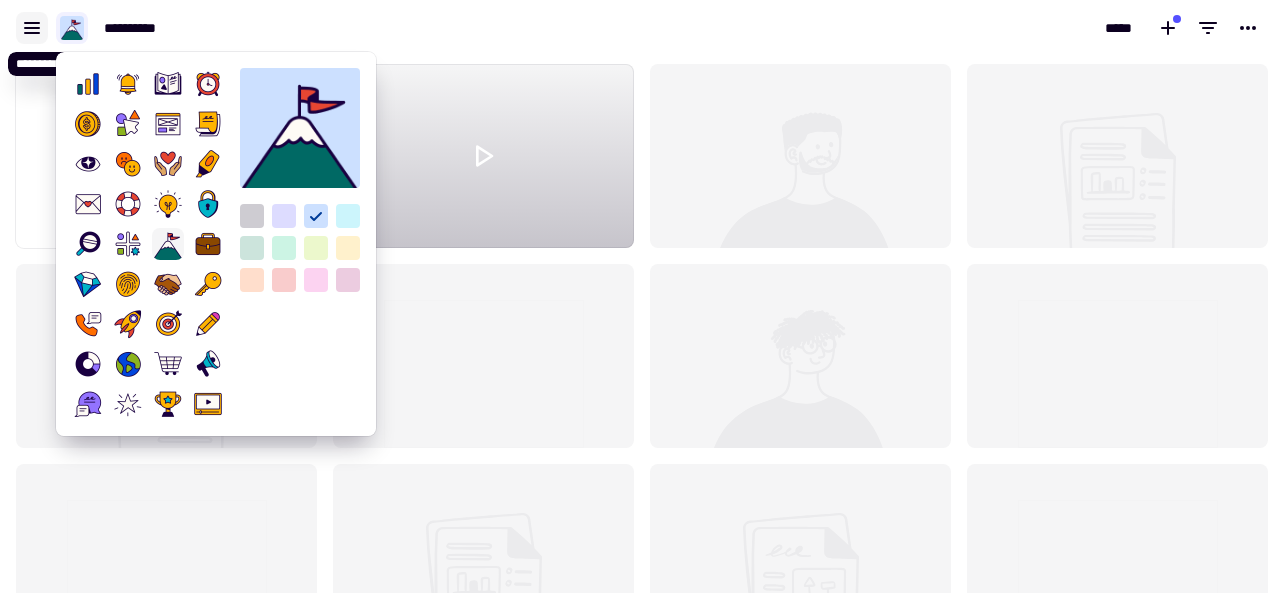 click 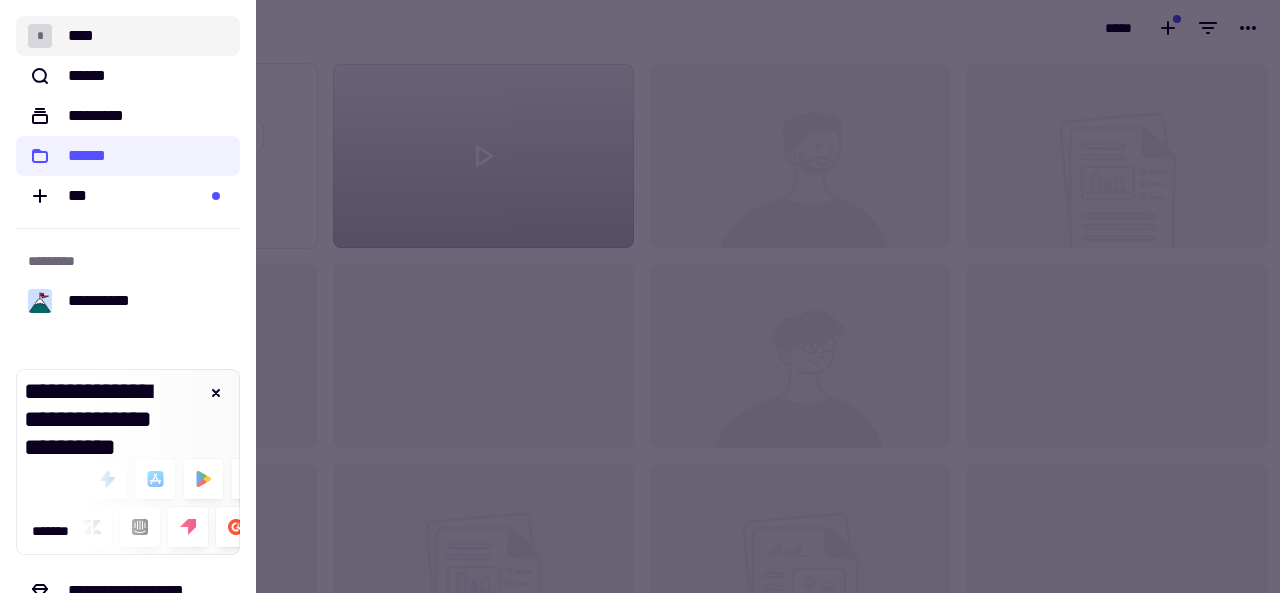 click on "* ****" 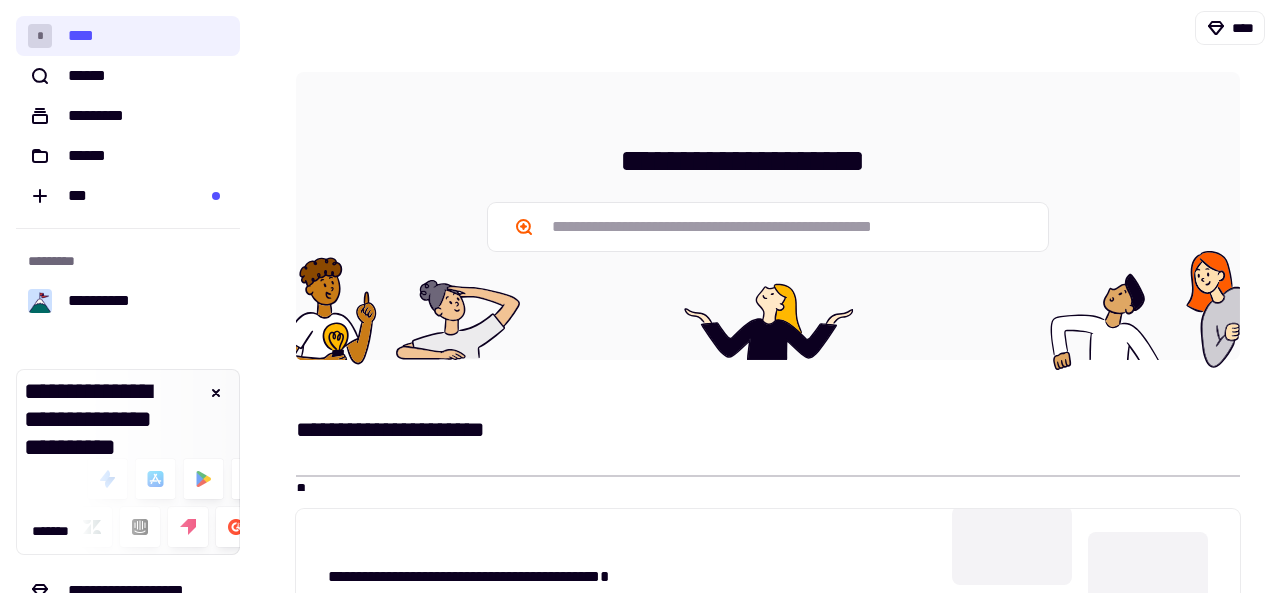 scroll, scrollTop: 0, scrollLeft: 0, axis: both 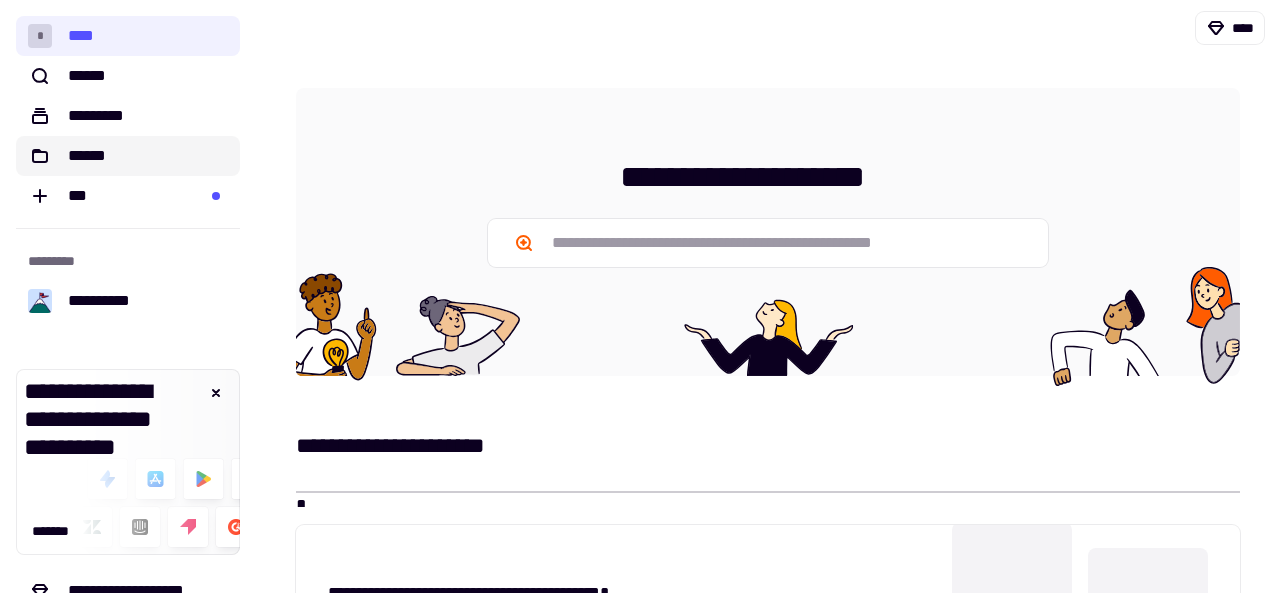 click on "******" 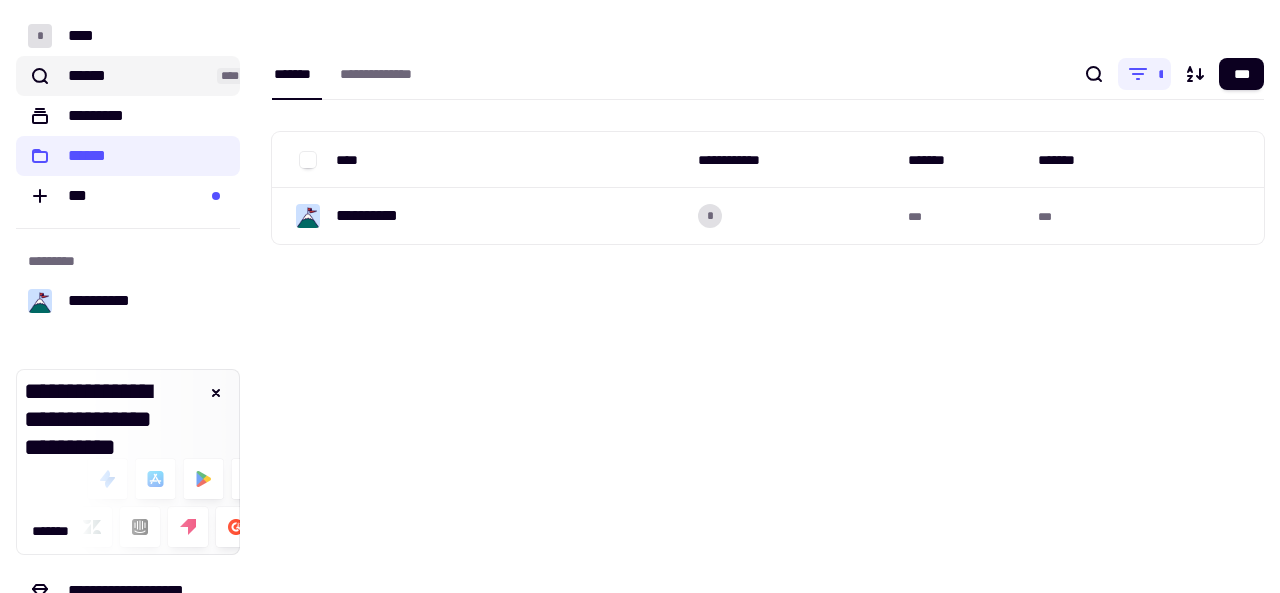 click on "******" 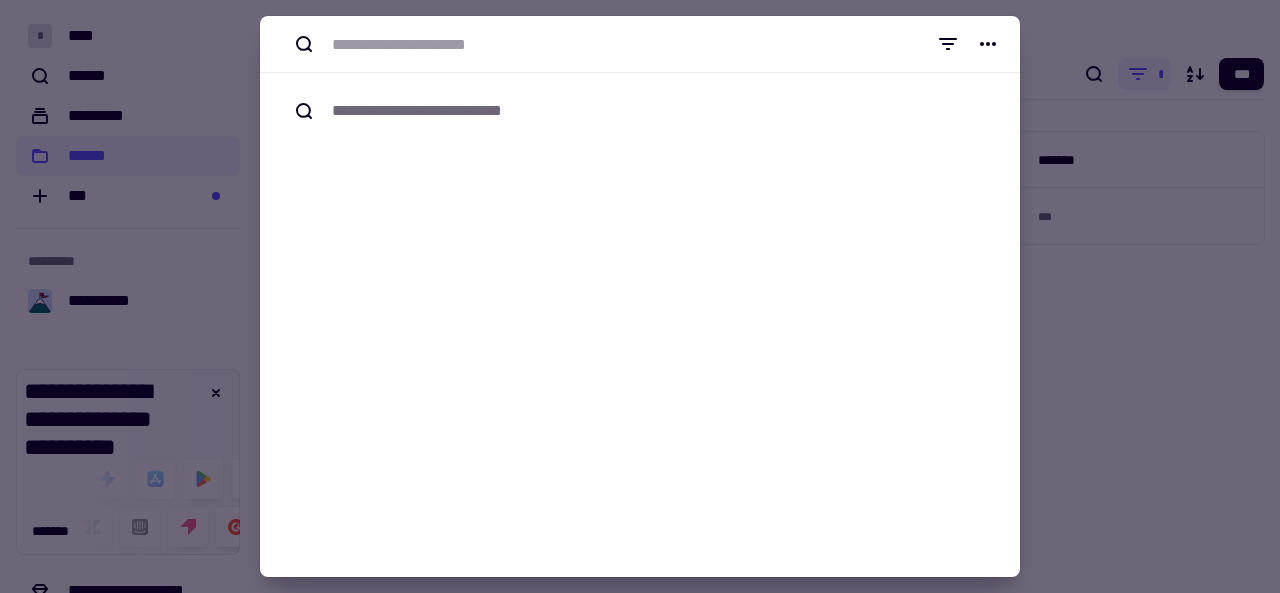 click at bounding box center (640, 296) 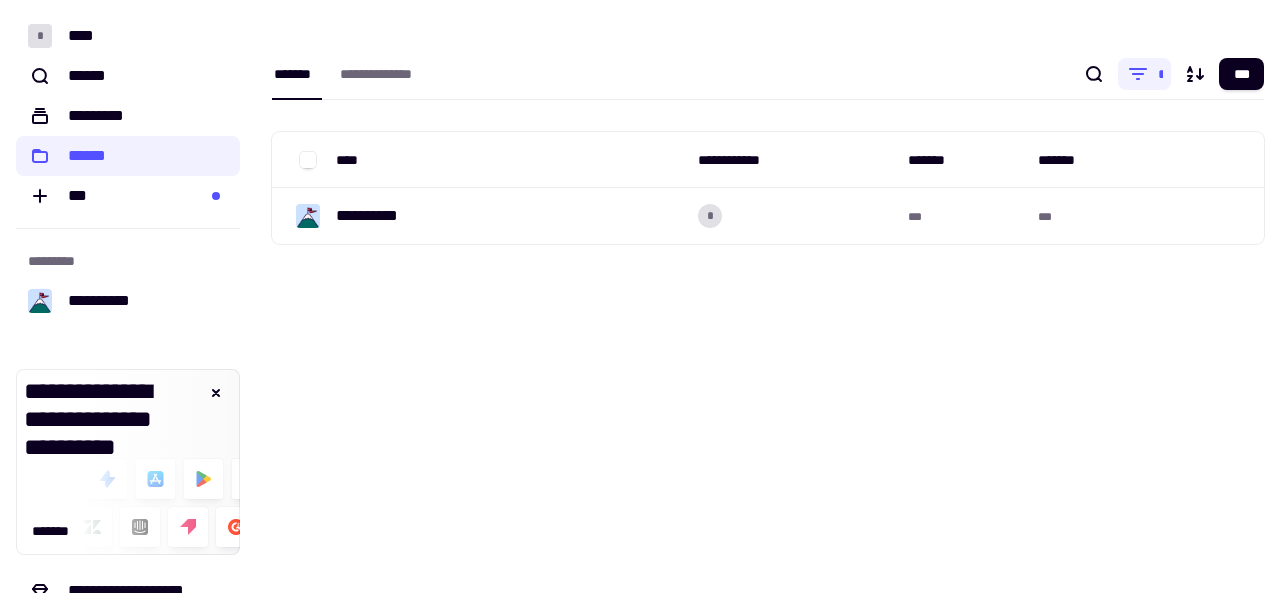 click on "*********" 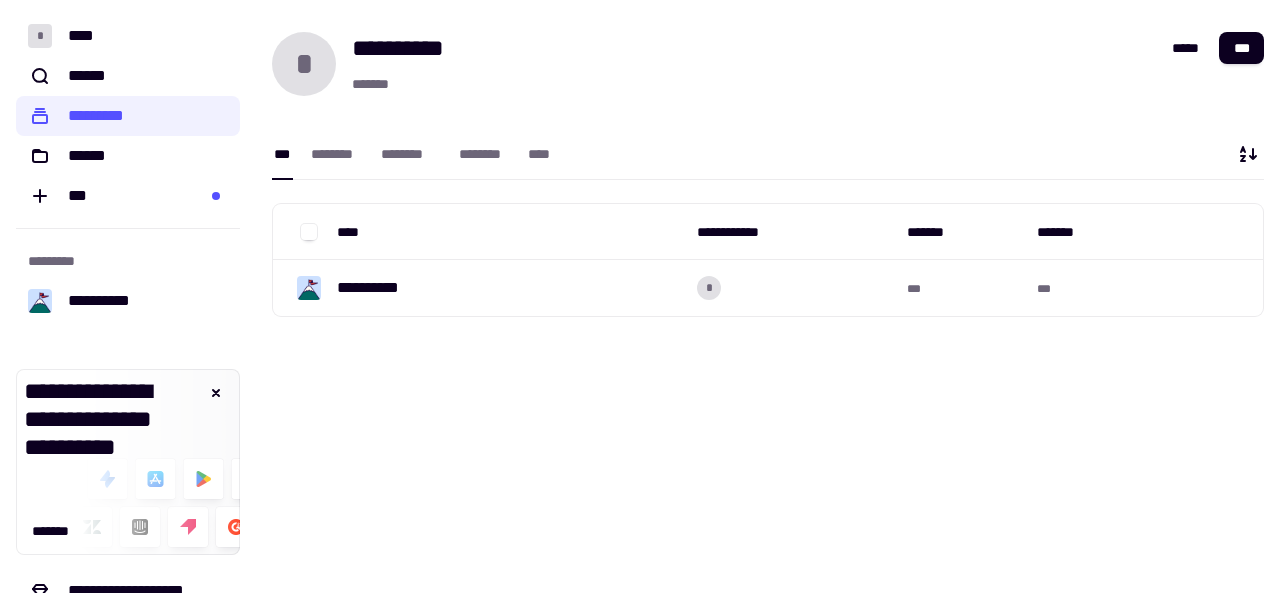 click on "*" at bounding box center (304, 64) 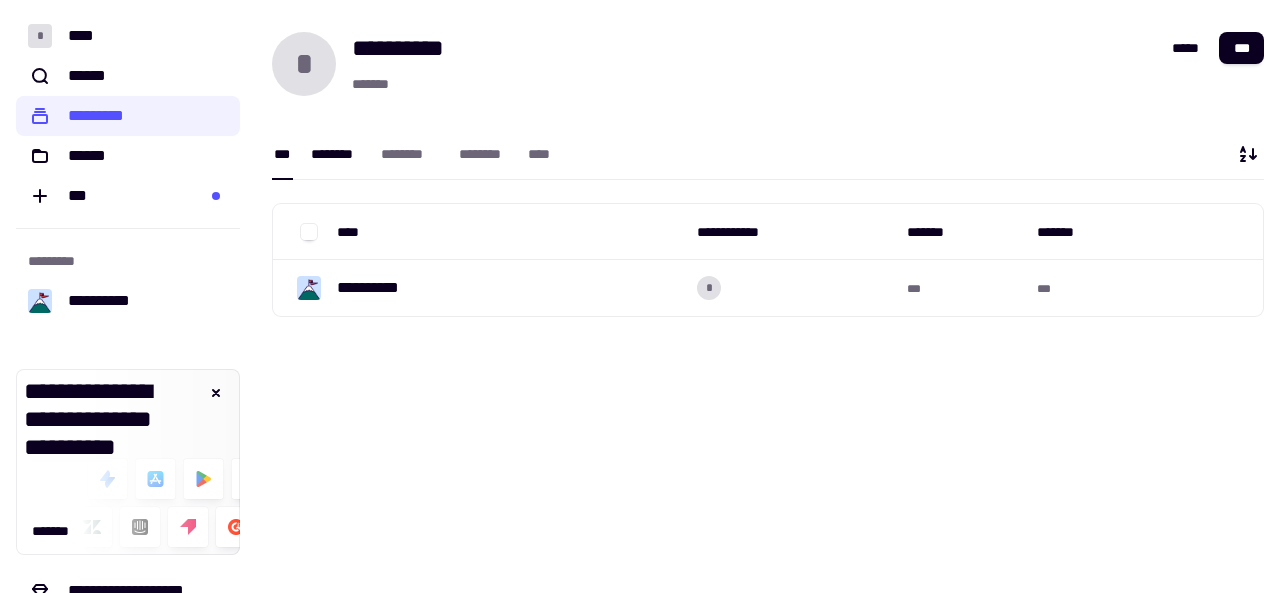 click on "********" at bounding box center (336, 154) 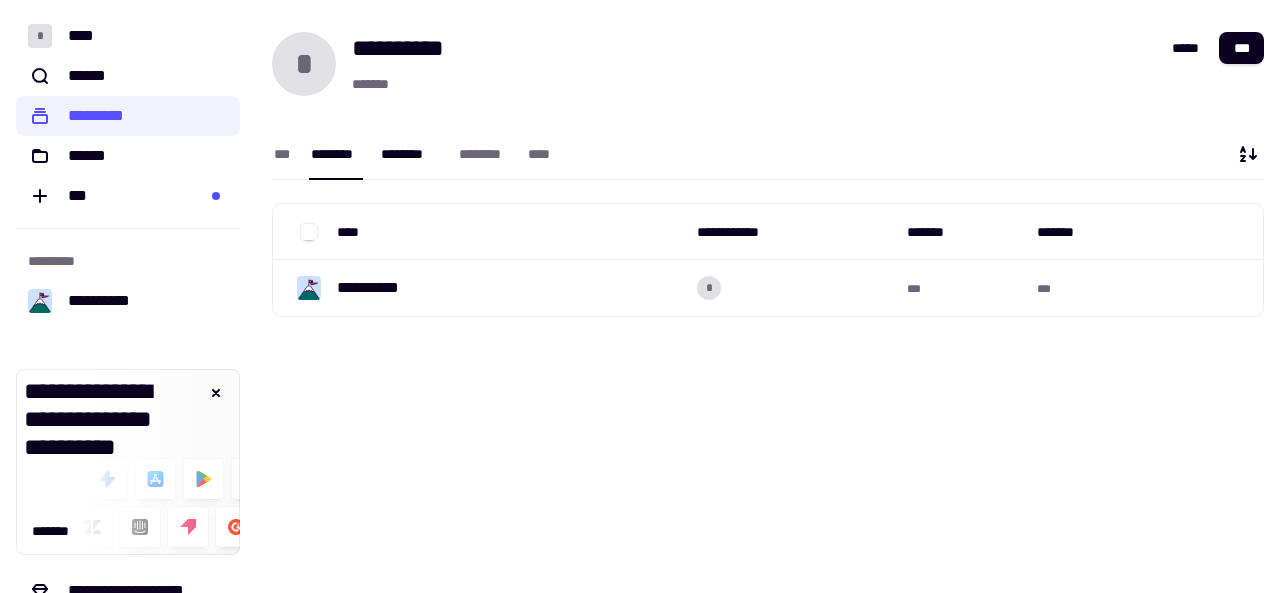 click on "********" at bounding box center [410, 154] 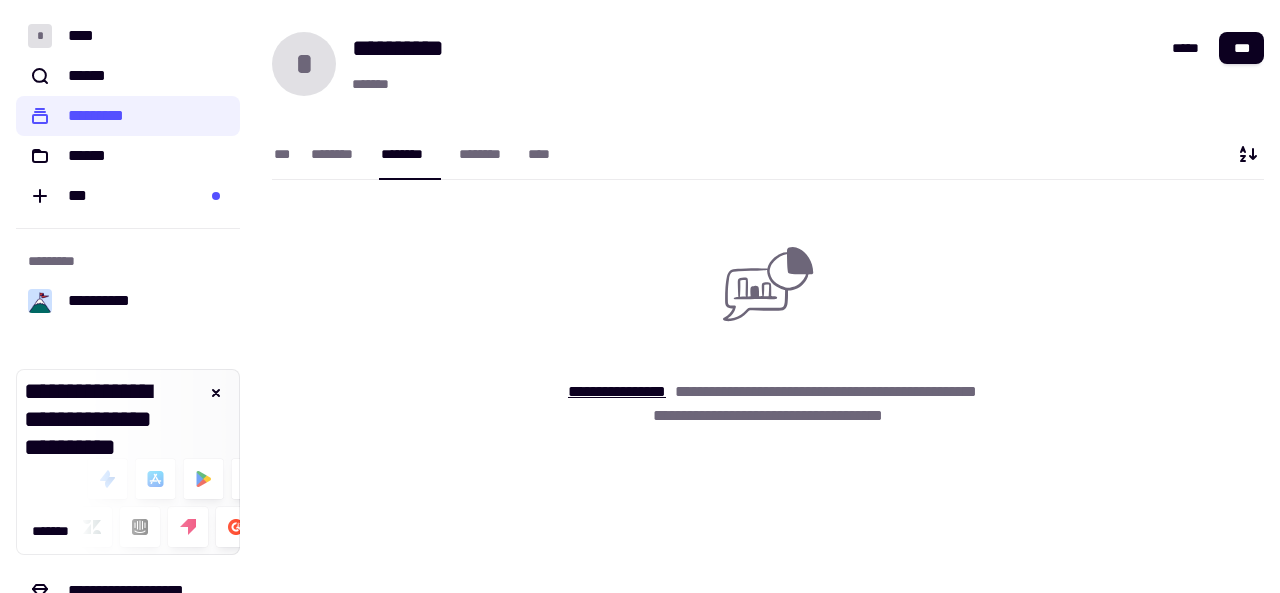 click on "*" at bounding box center [304, 64] 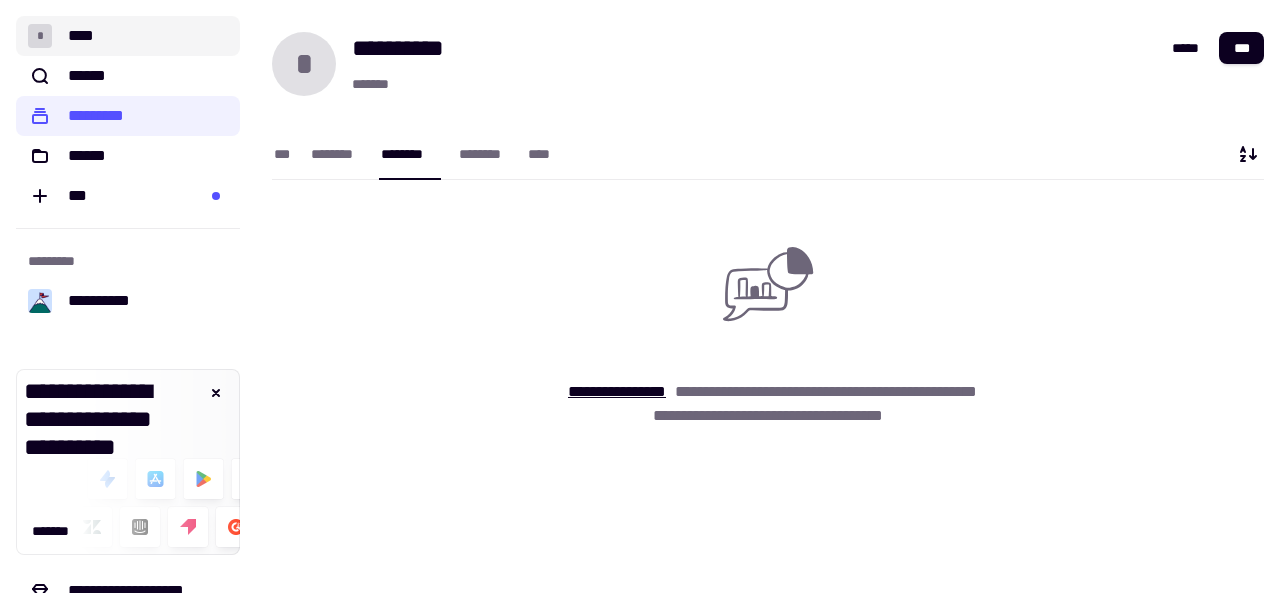 click on "* ****" 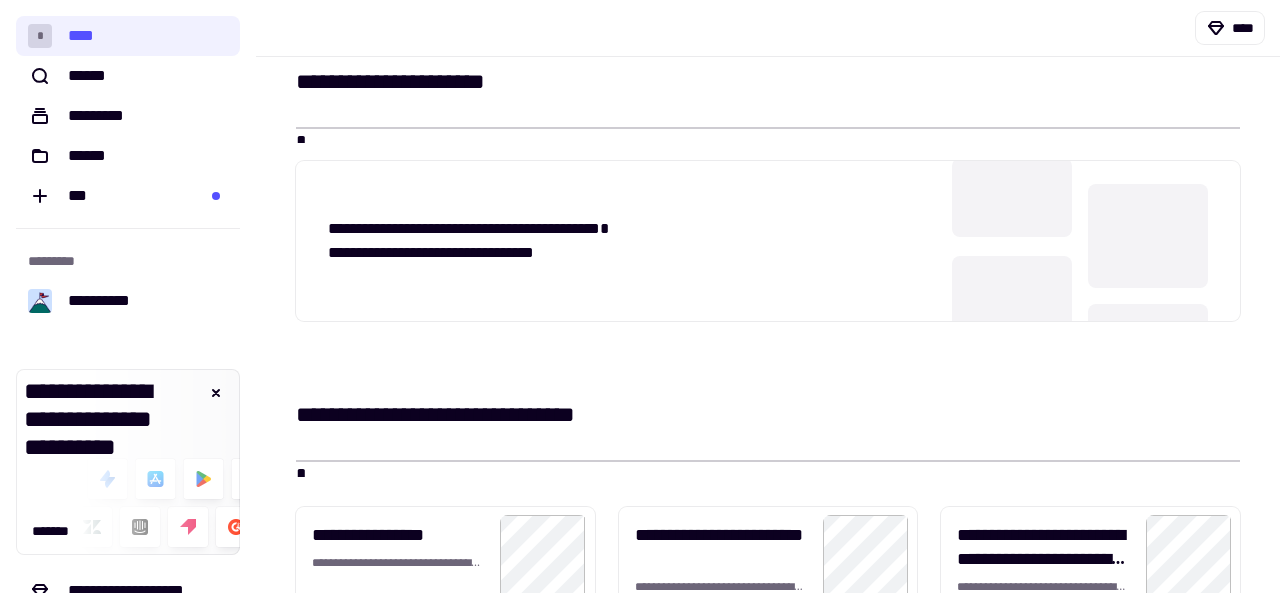 scroll, scrollTop: 630, scrollLeft: 0, axis: vertical 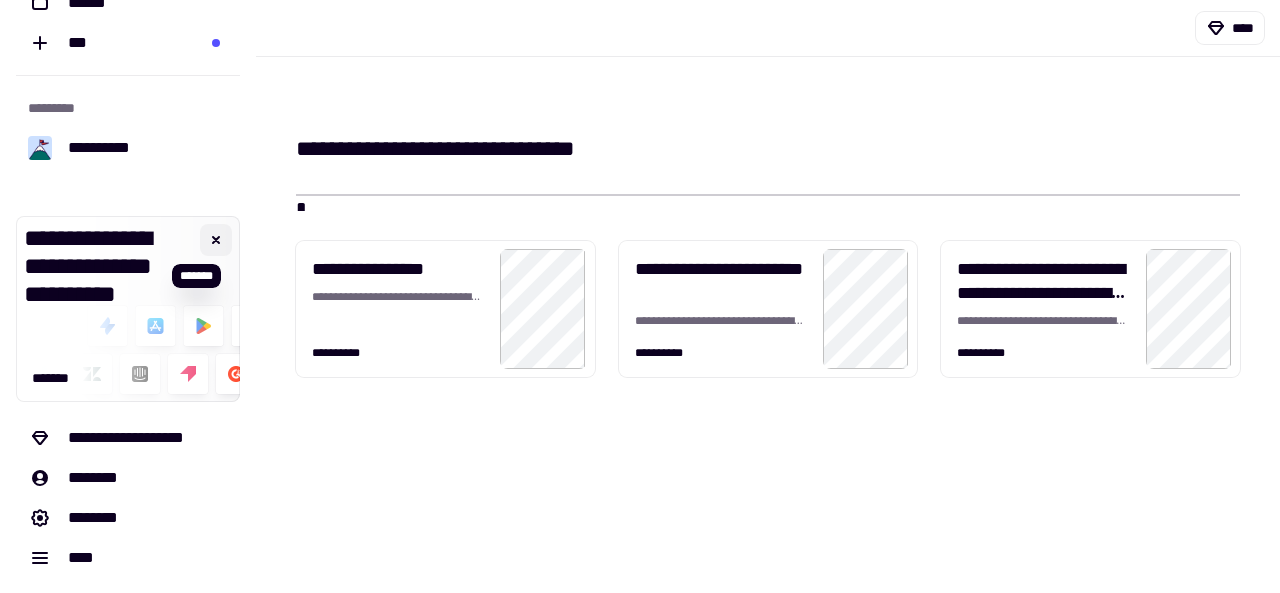 click 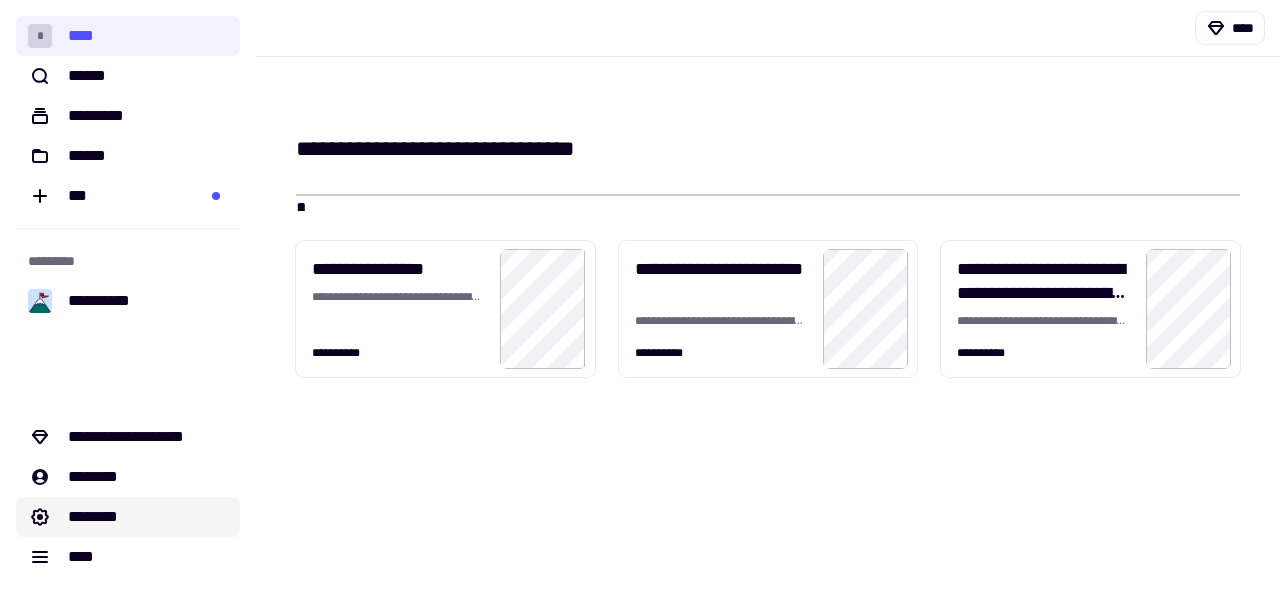 click on "********" 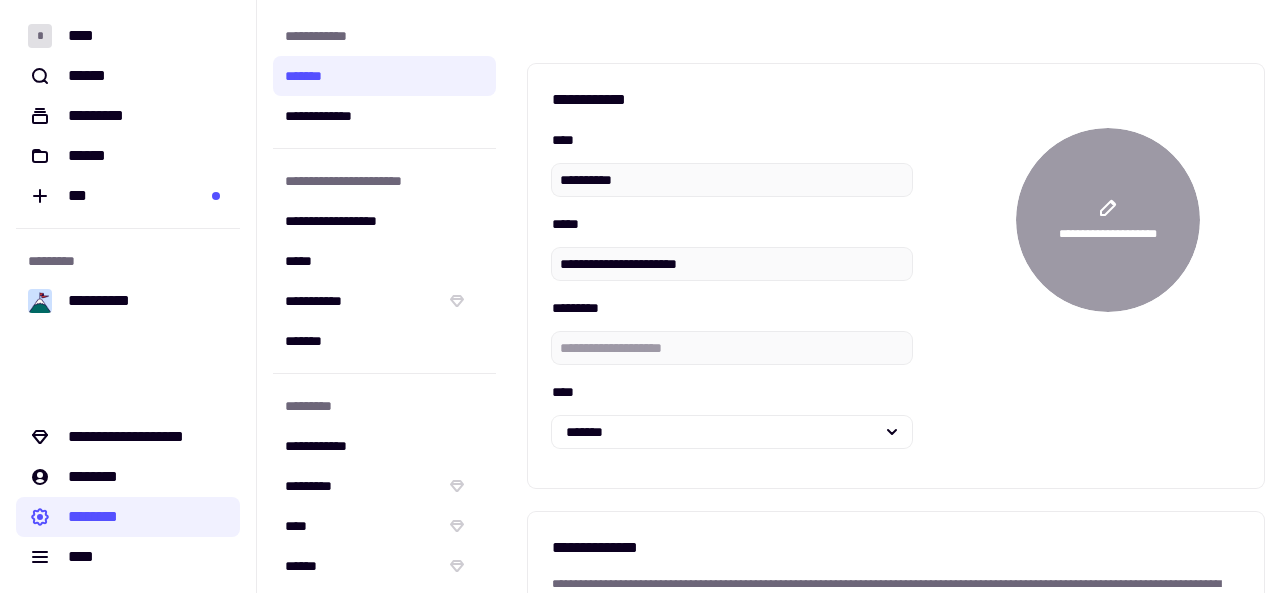 click on "**********" 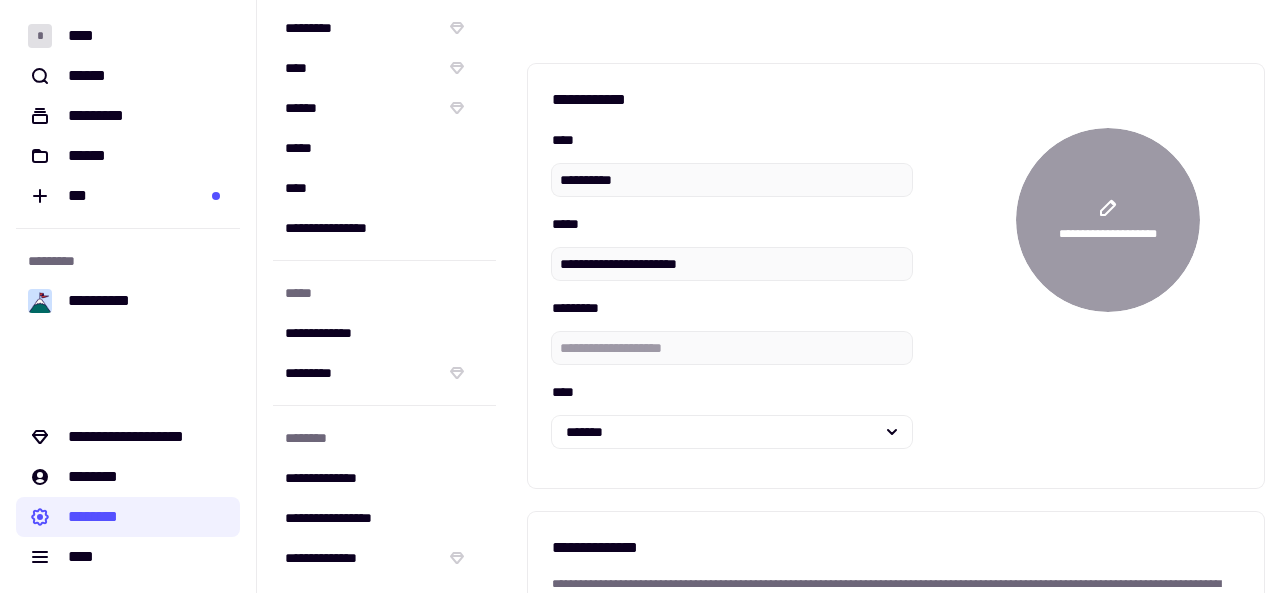 scroll, scrollTop: 458, scrollLeft: 0, axis: vertical 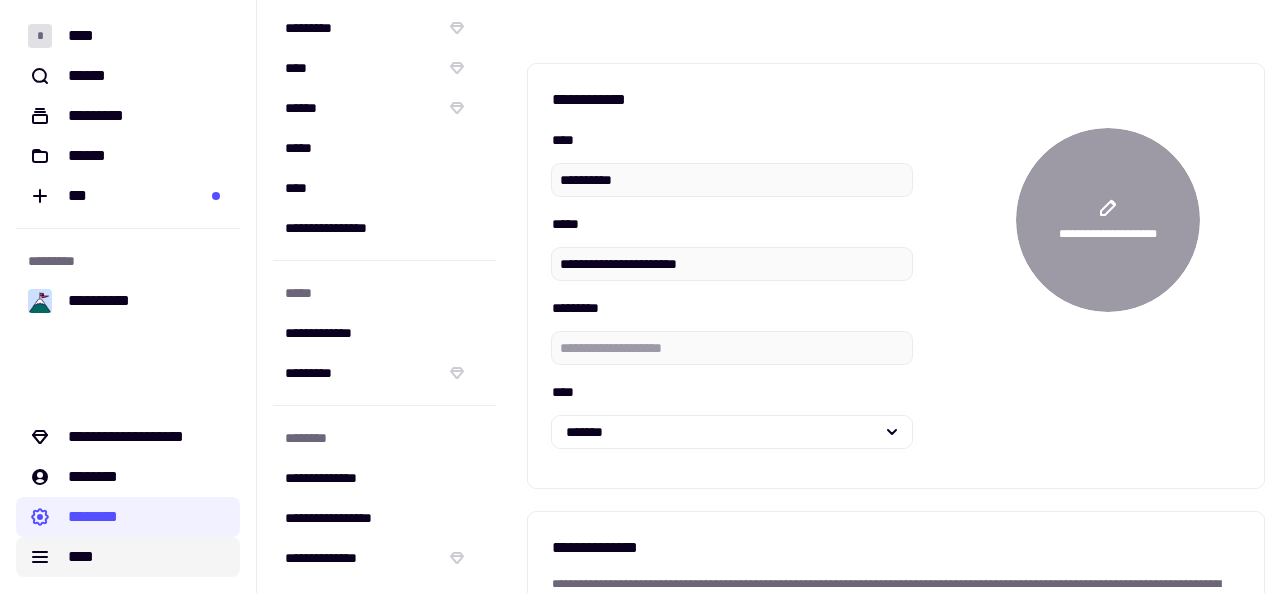 click on "****" 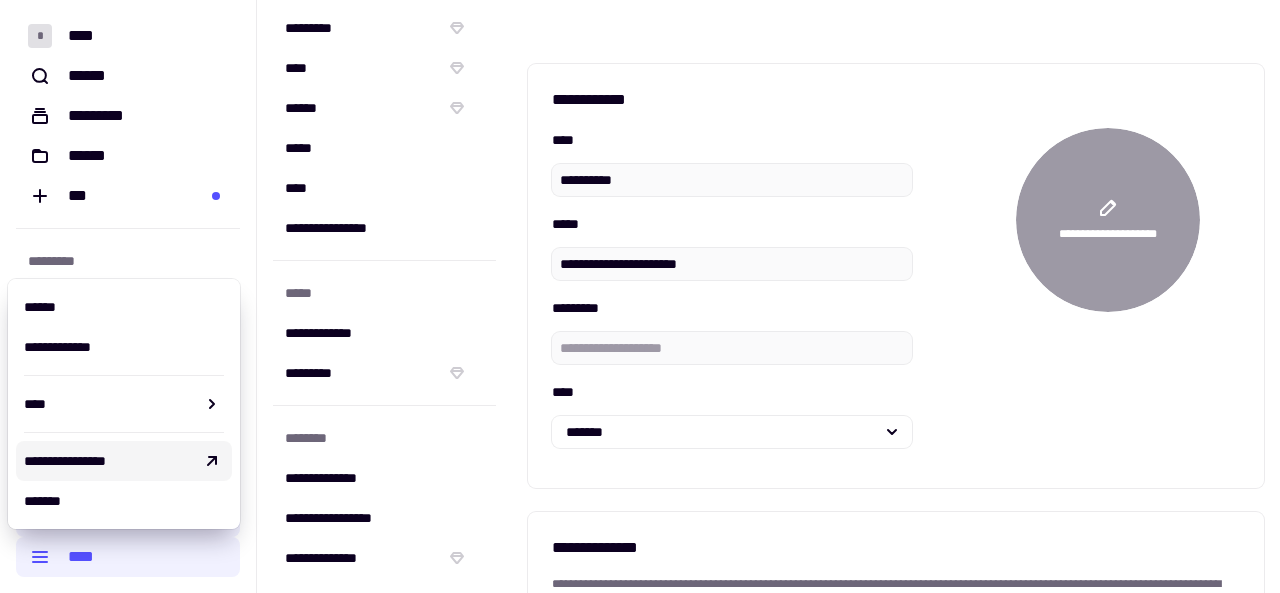 click on "**********" at bounding box center [108, 461] 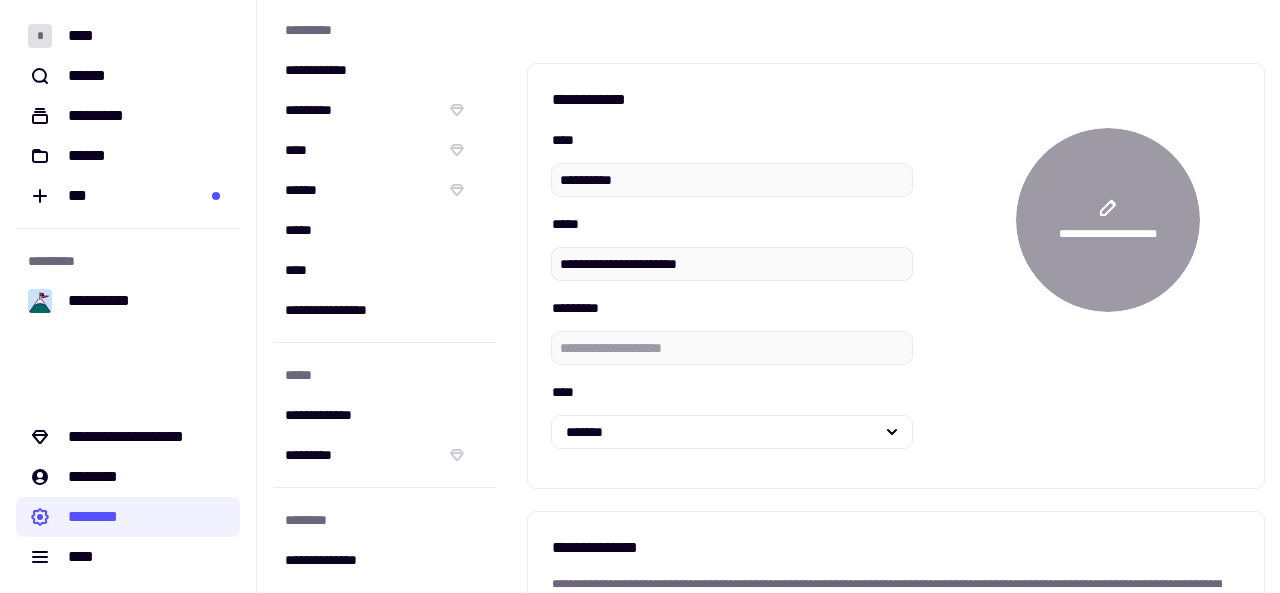 scroll, scrollTop: 374, scrollLeft: 0, axis: vertical 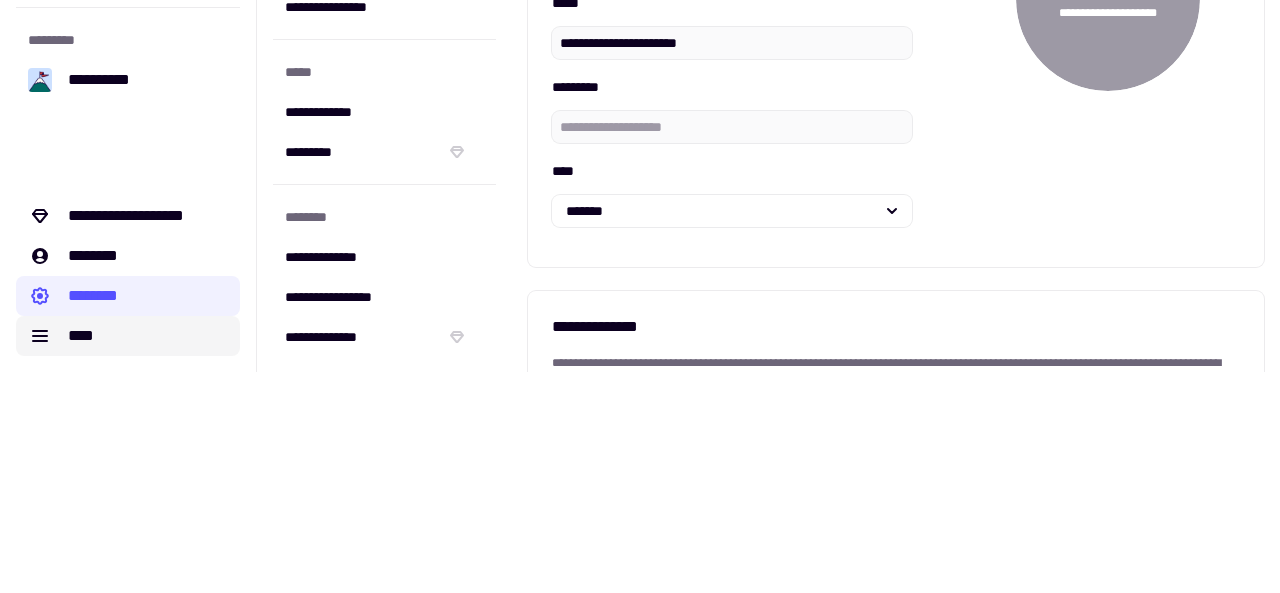 click 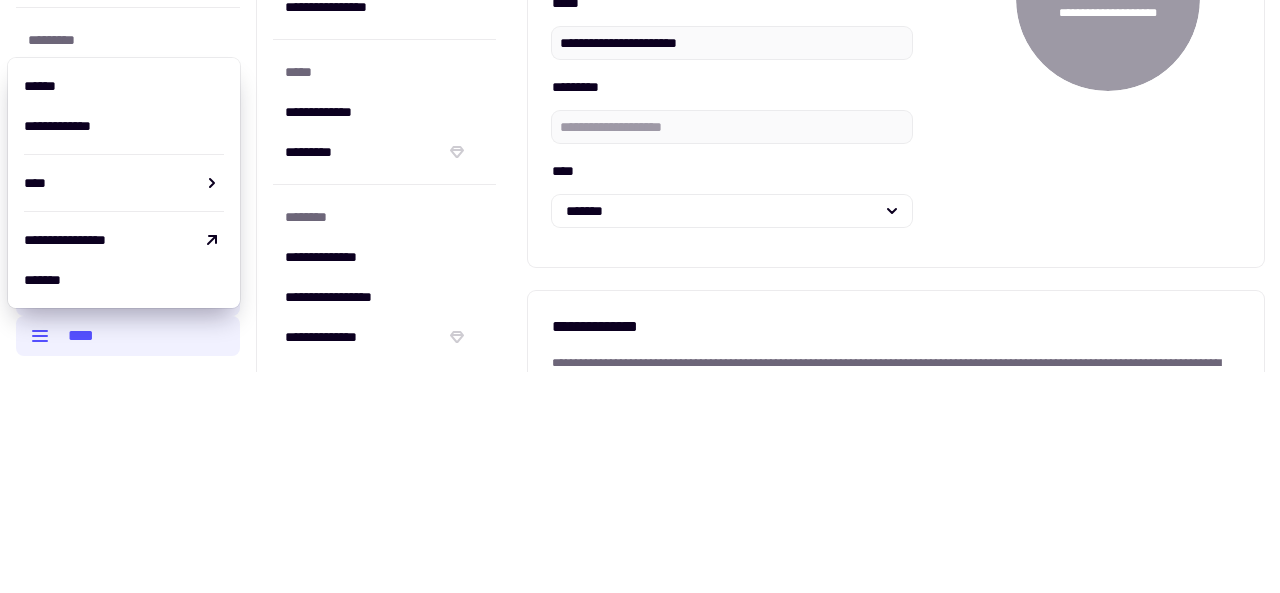 click on "**********" at bounding box center (640, 296) 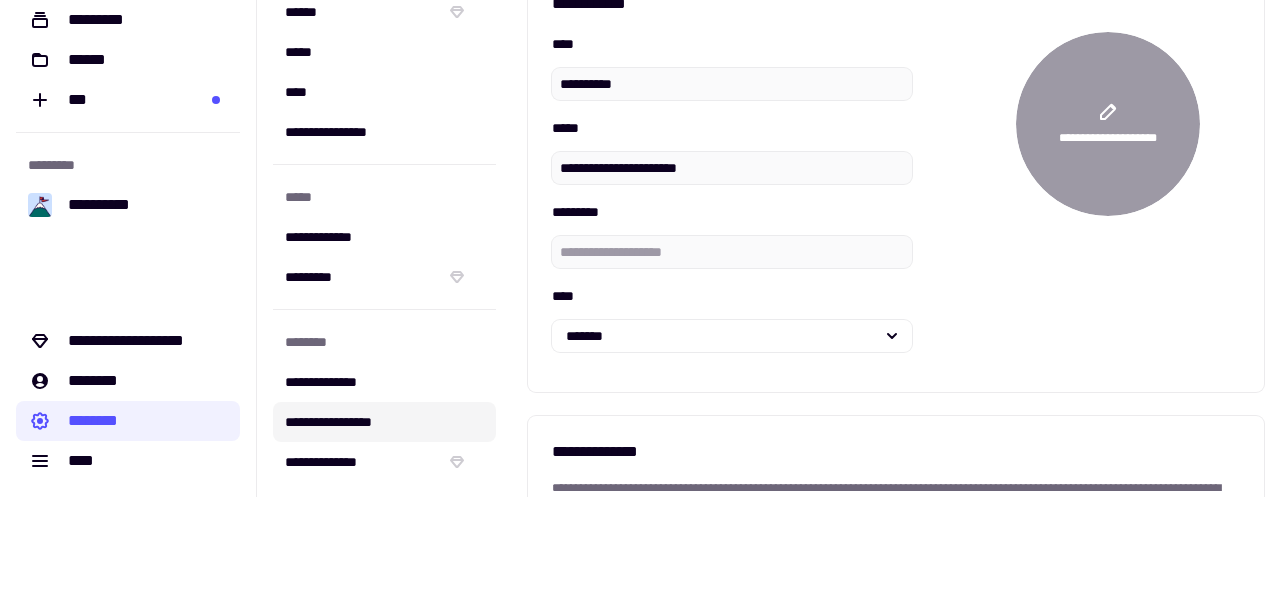 scroll, scrollTop: 51, scrollLeft: 0, axis: vertical 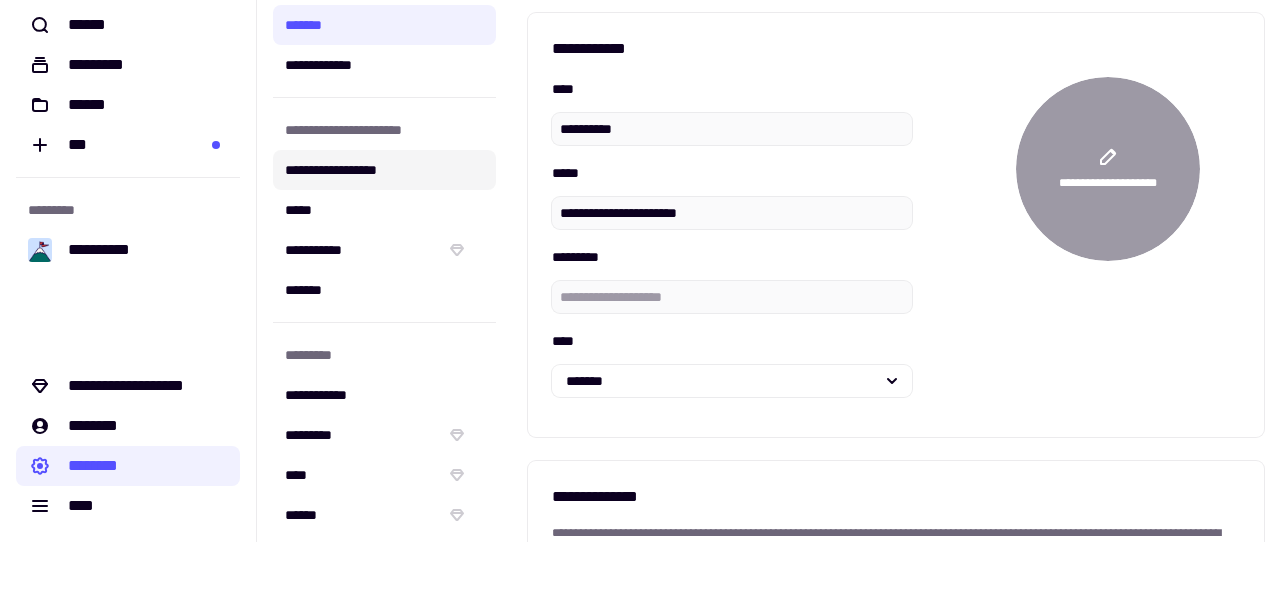 click on "**********" 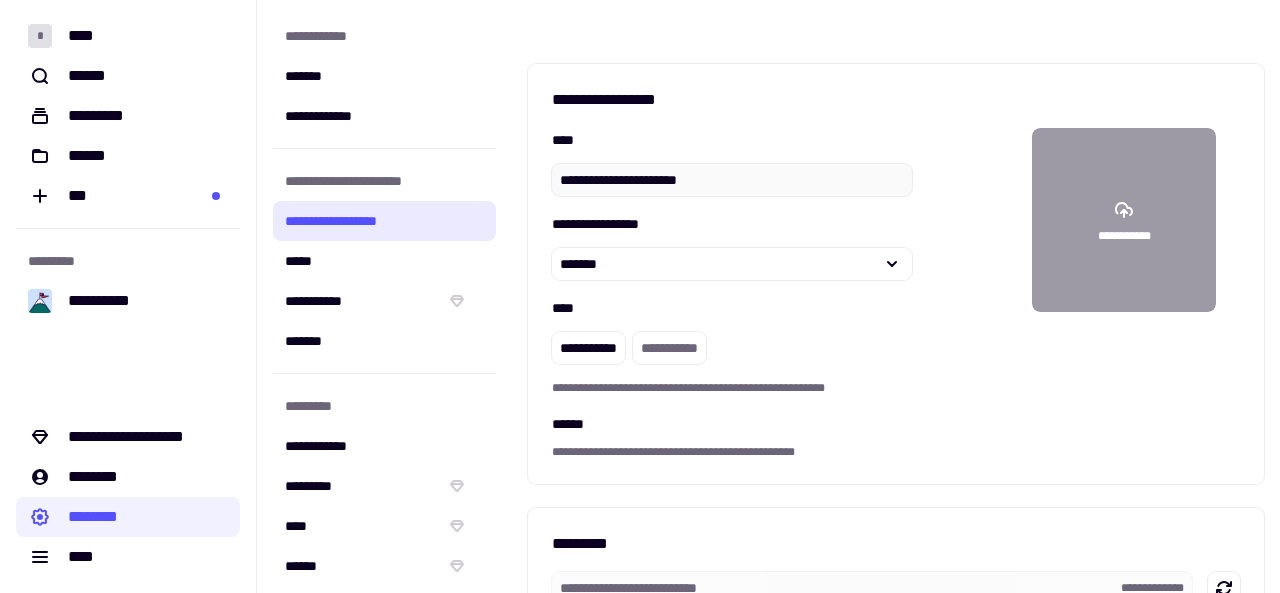scroll, scrollTop: 0, scrollLeft: 0, axis: both 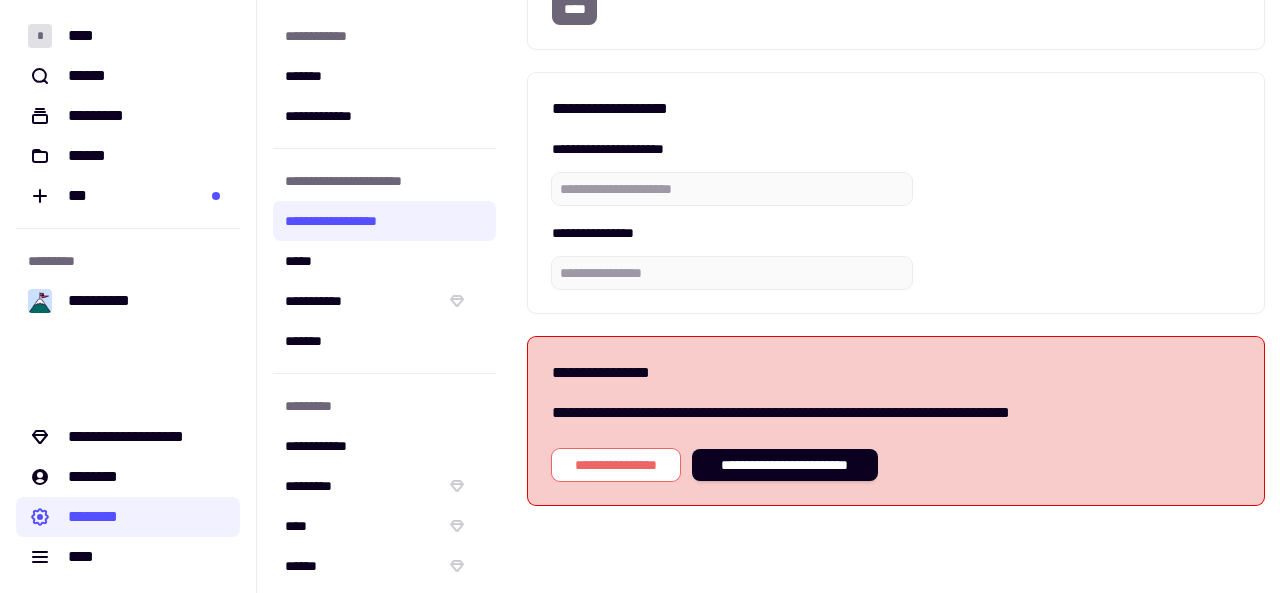 click on "**********" 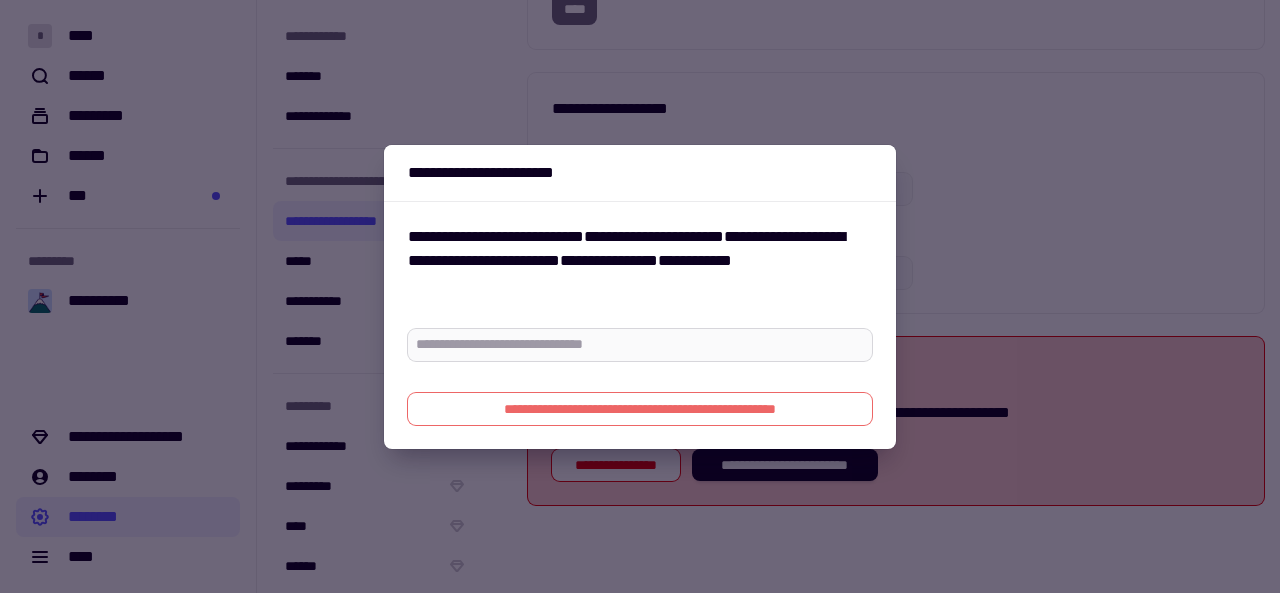 click at bounding box center (640, 345) 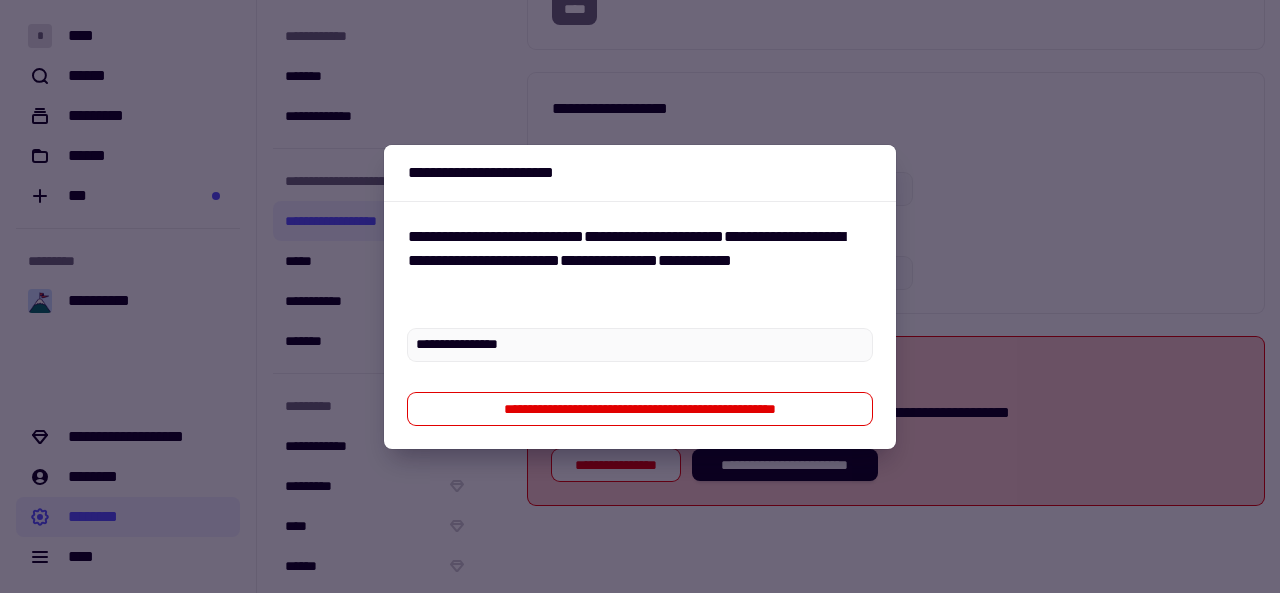 type on "**********" 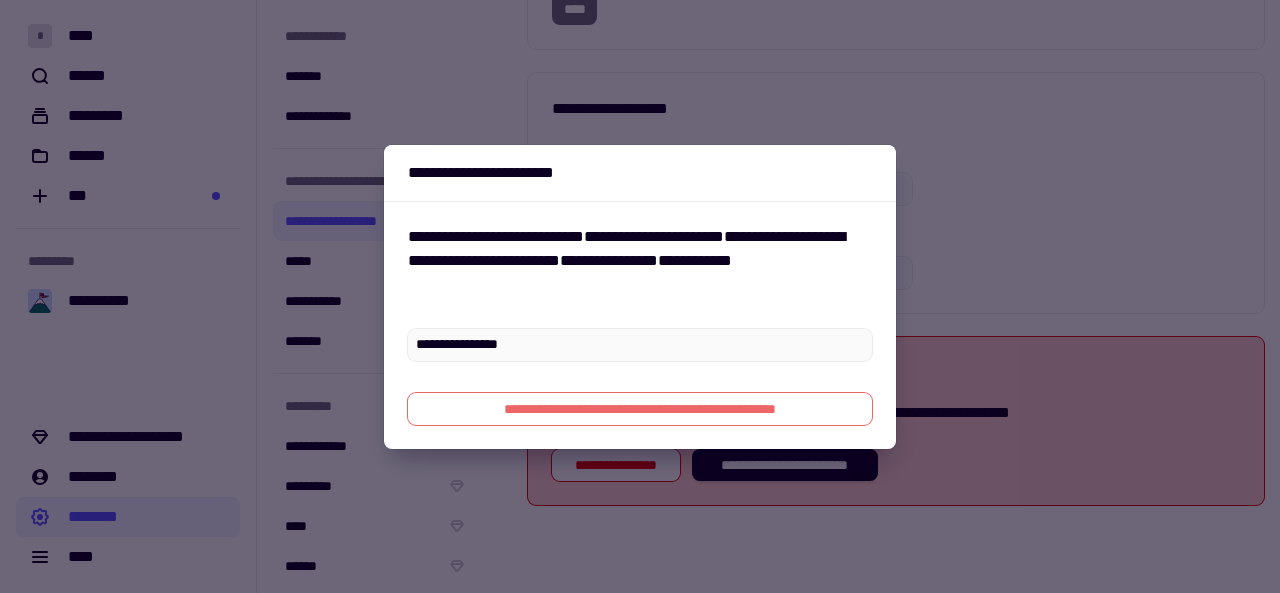 click on "**********" 